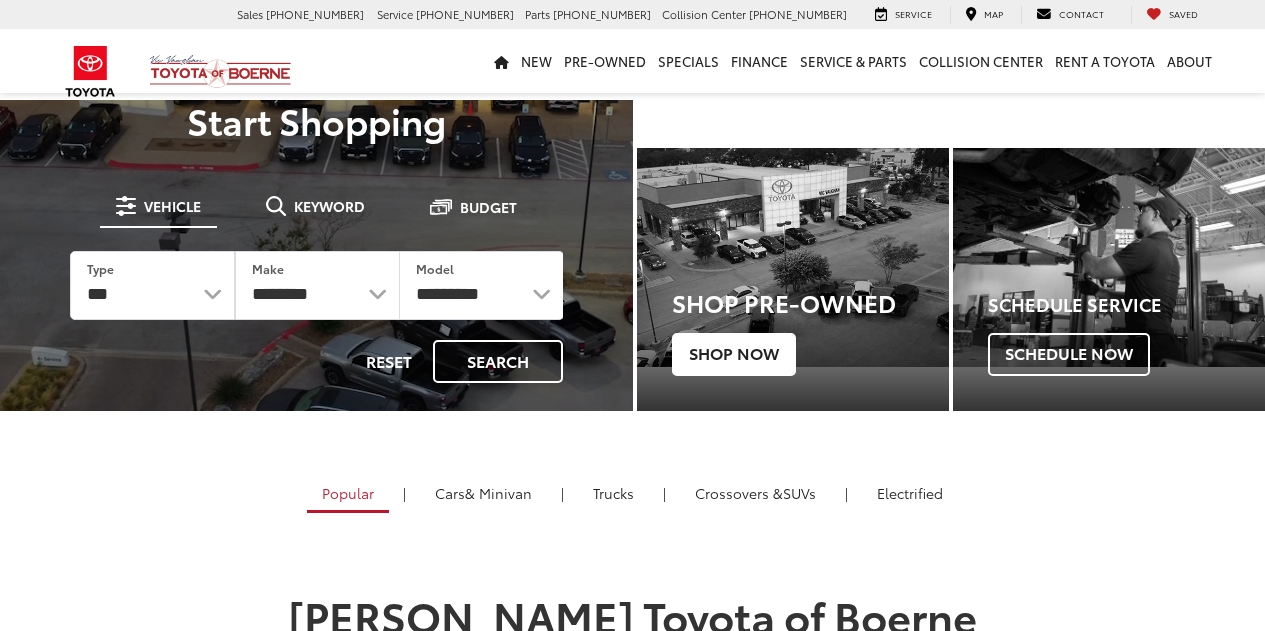 scroll, scrollTop: 0, scrollLeft: 0, axis: both 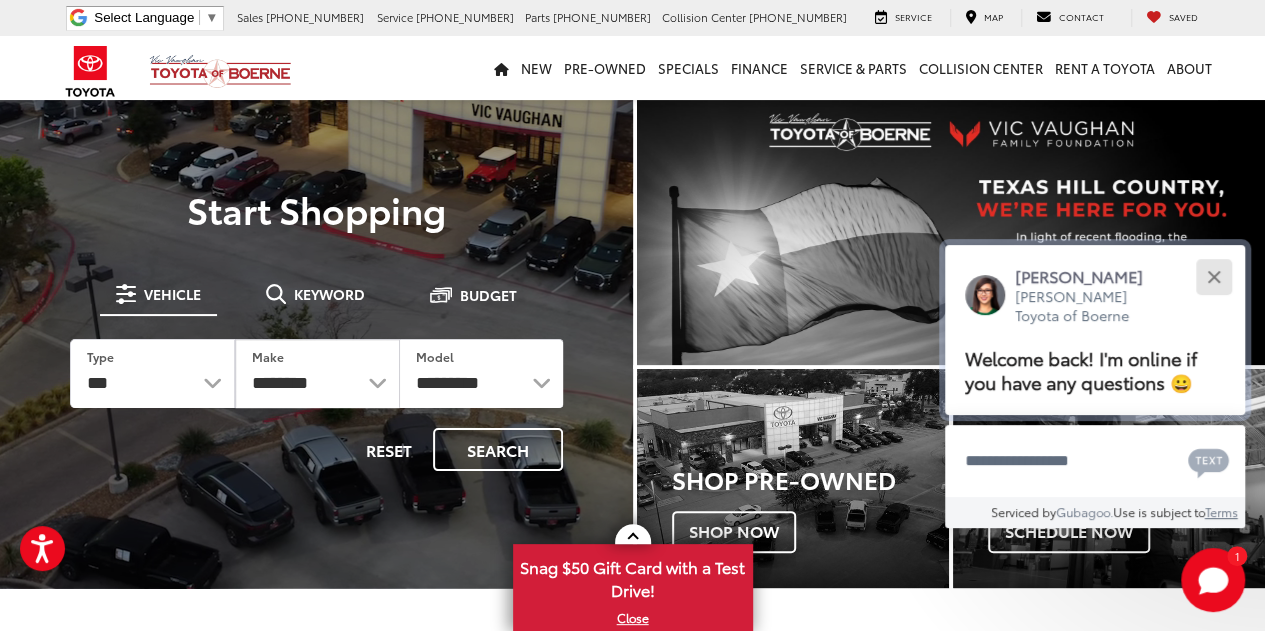 click at bounding box center (1213, 276) 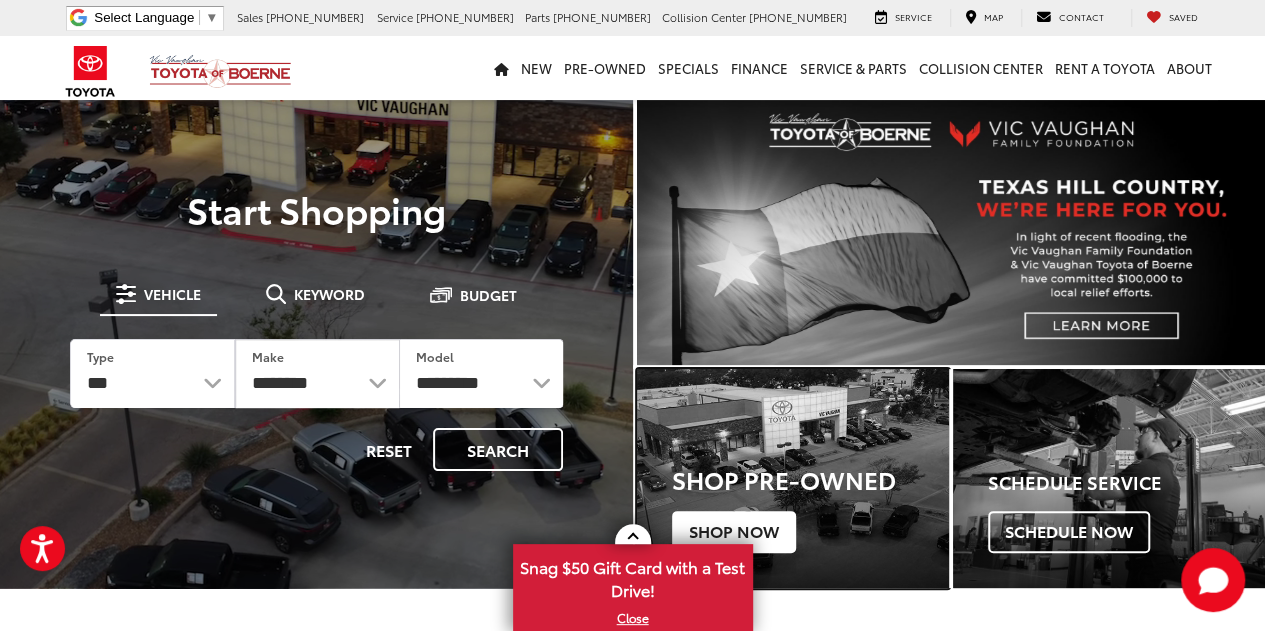 click on "Shop Now" at bounding box center (734, 532) 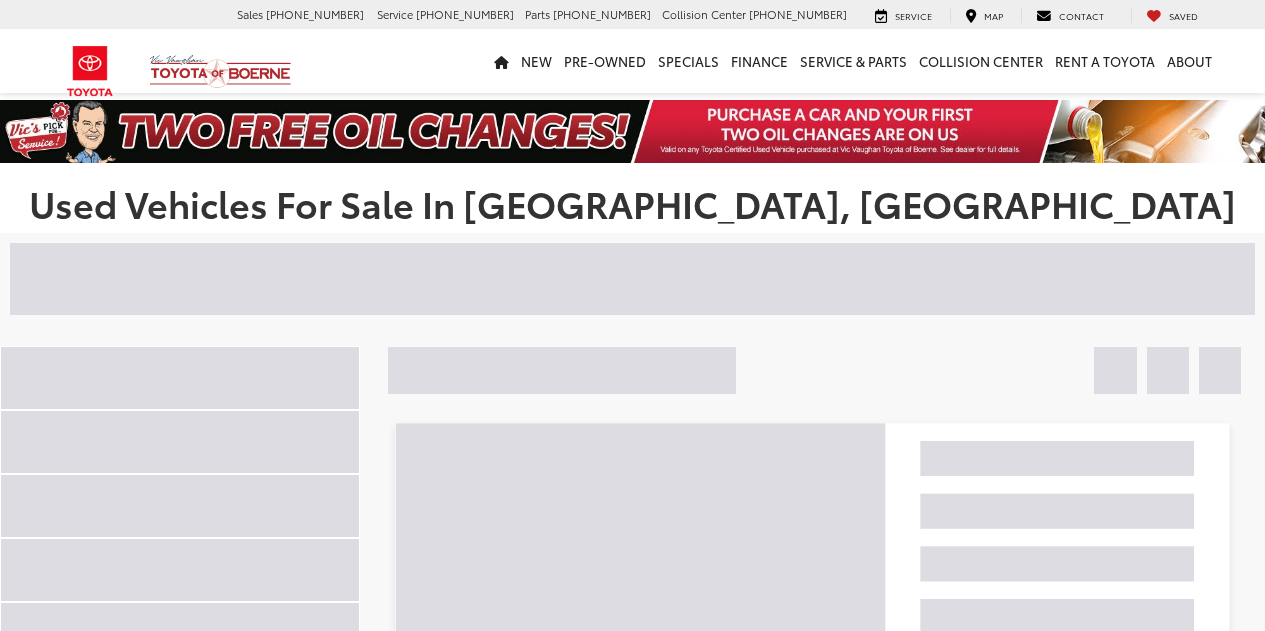 scroll, scrollTop: 0, scrollLeft: 0, axis: both 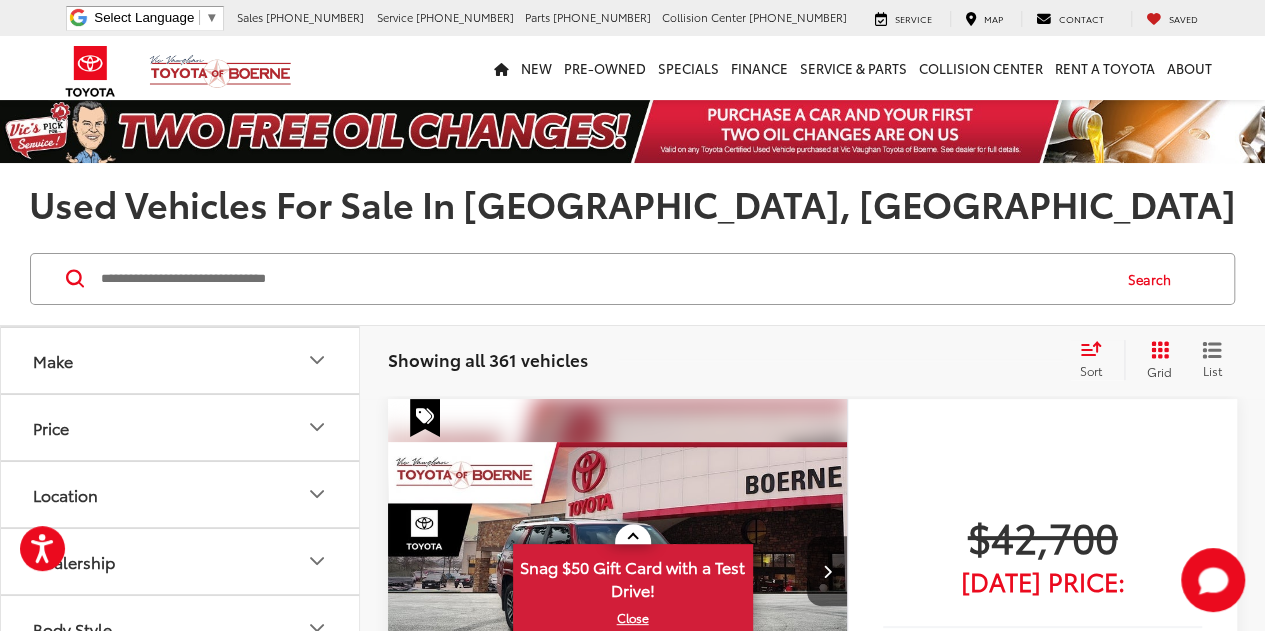 click on "Make" at bounding box center [181, 360] 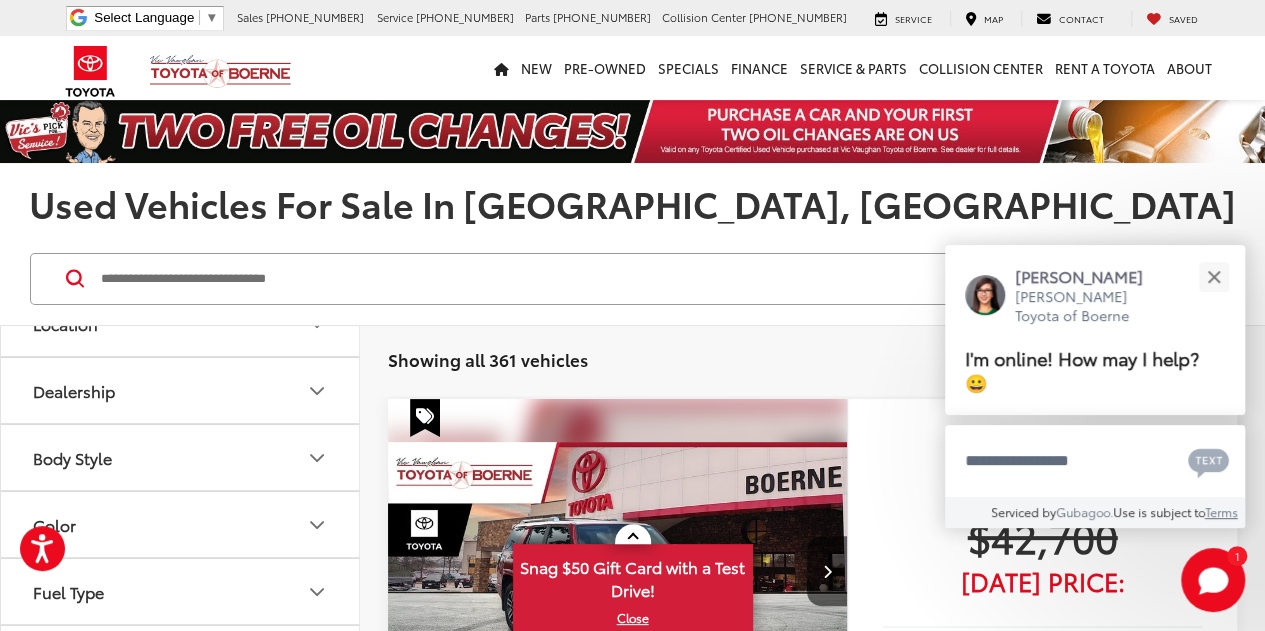 scroll, scrollTop: 1000, scrollLeft: 0, axis: vertical 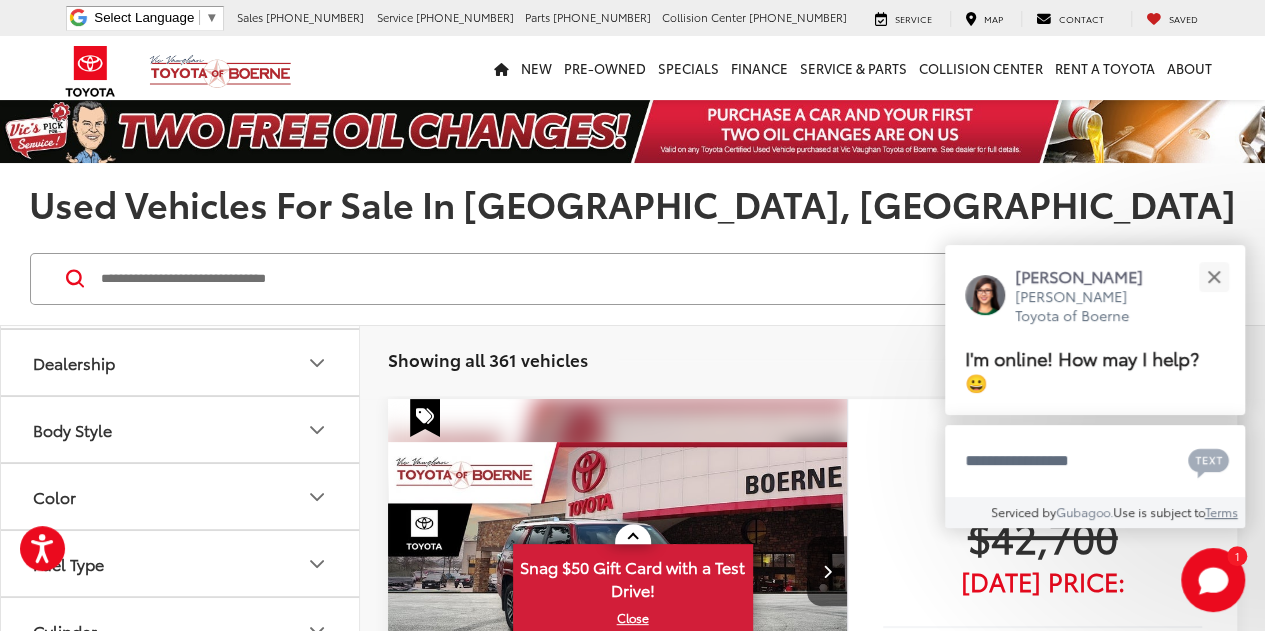 click on "Toyota   (264)" at bounding box center [270, 82] 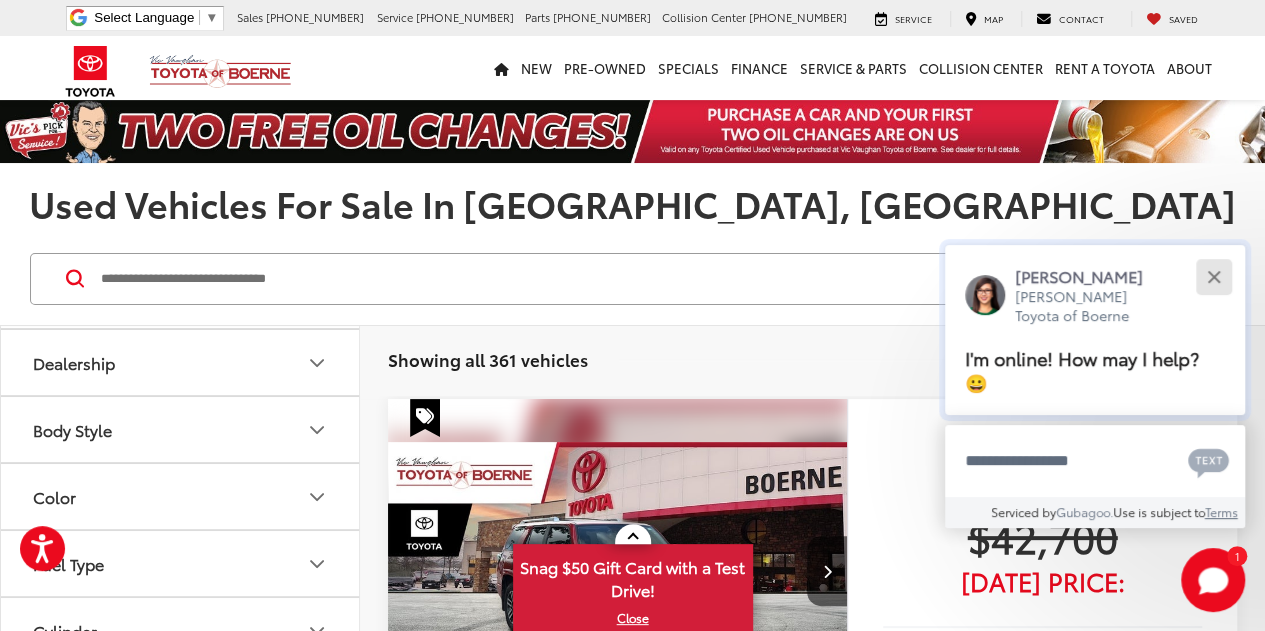 scroll, scrollTop: 889, scrollLeft: 0, axis: vertical 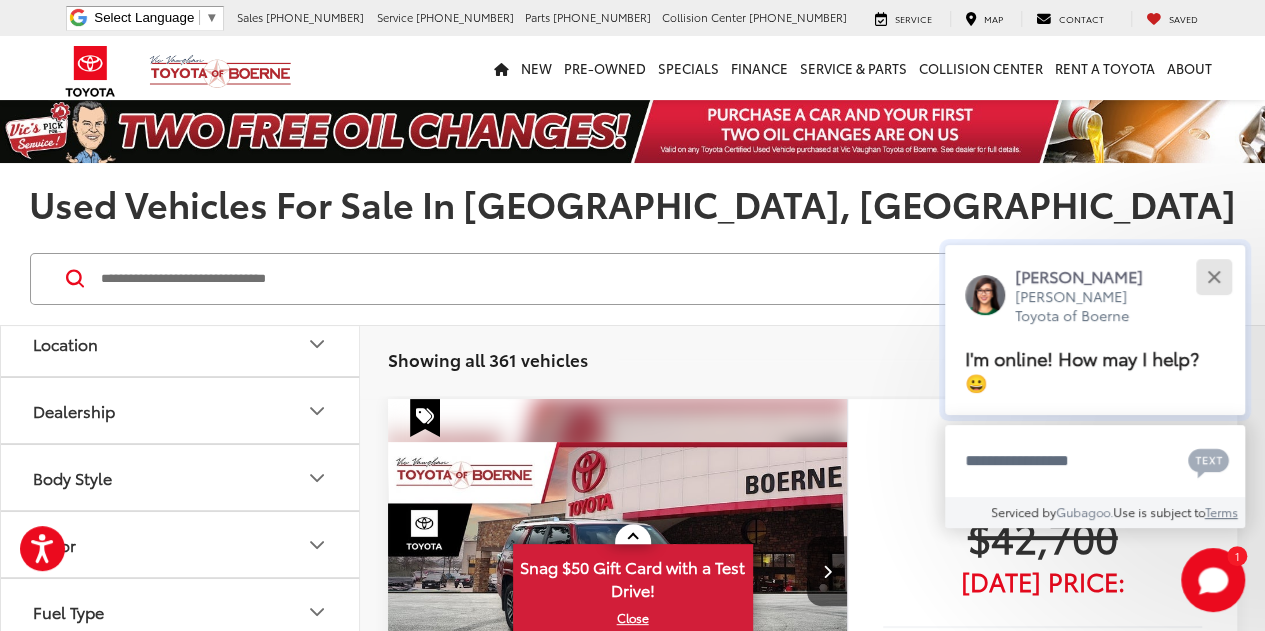 click at bounding box center [1213, 276] 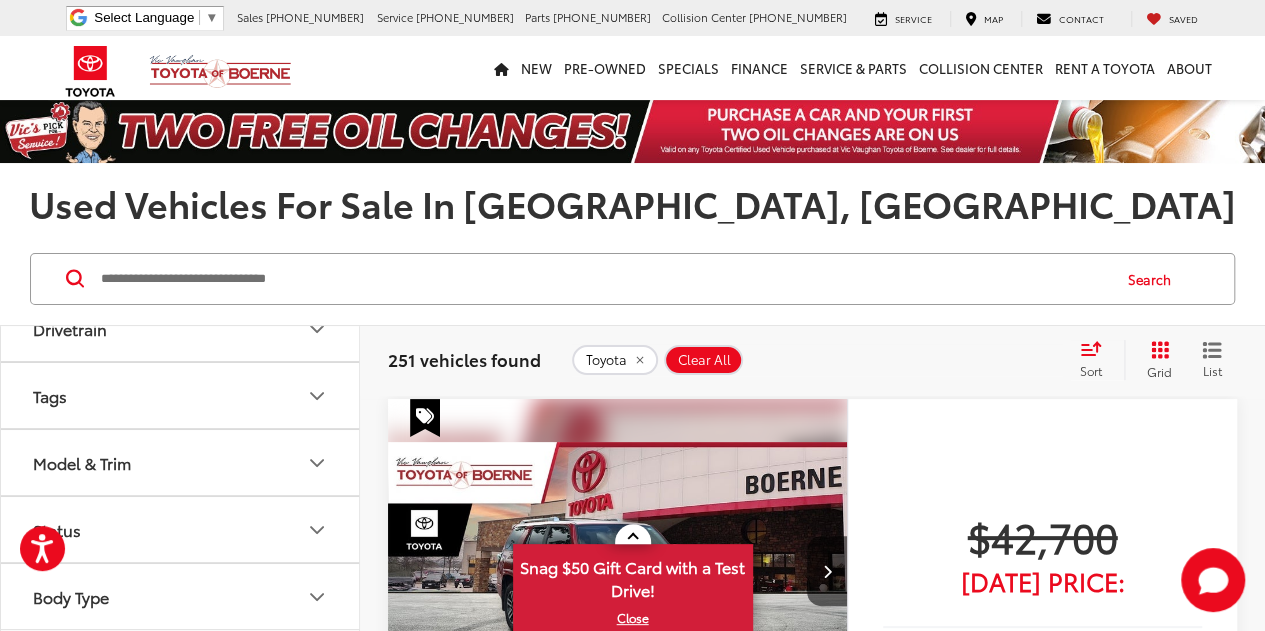 scroll, scrollTop: 1740, scrollLeft: 0, axis: vertical 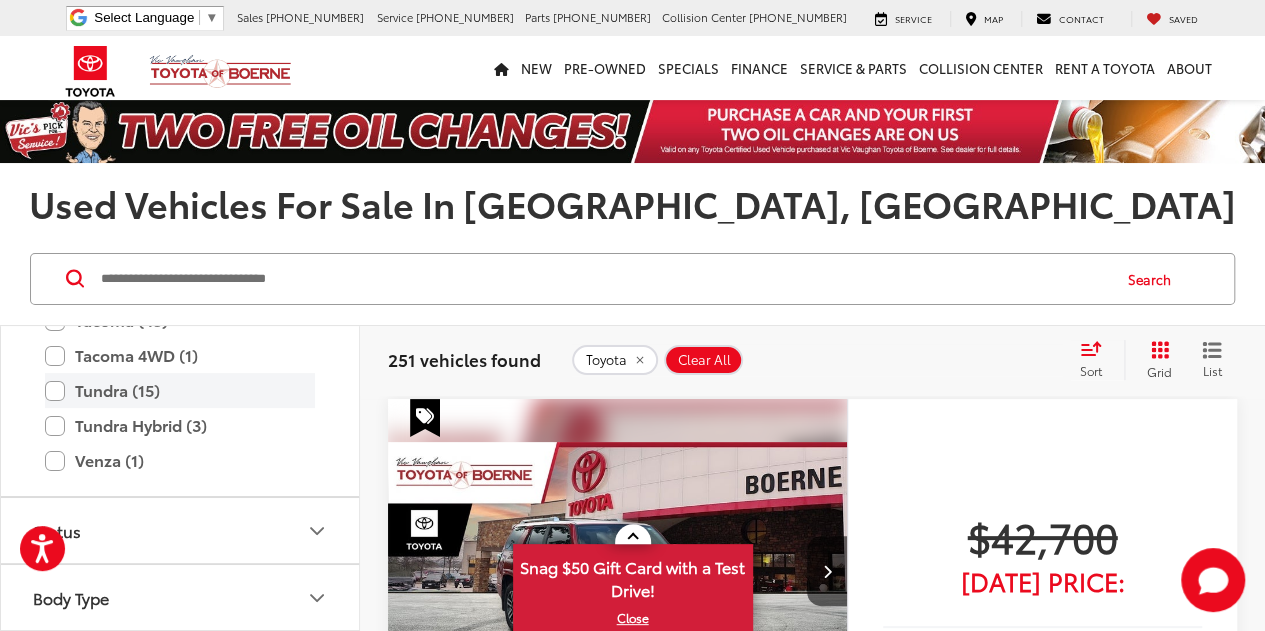 click on "Tundra (15)" at bounding box center [180, 390] 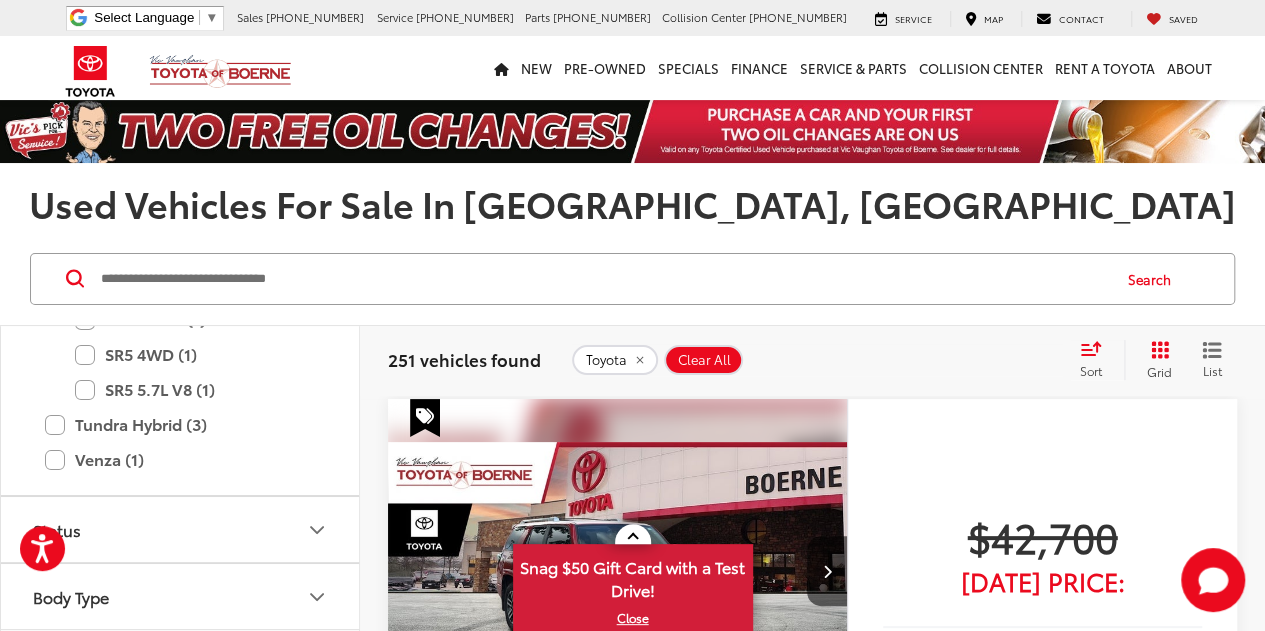 scroll, scrollTop: 2640, scrollLeft: 0, axis: vertical 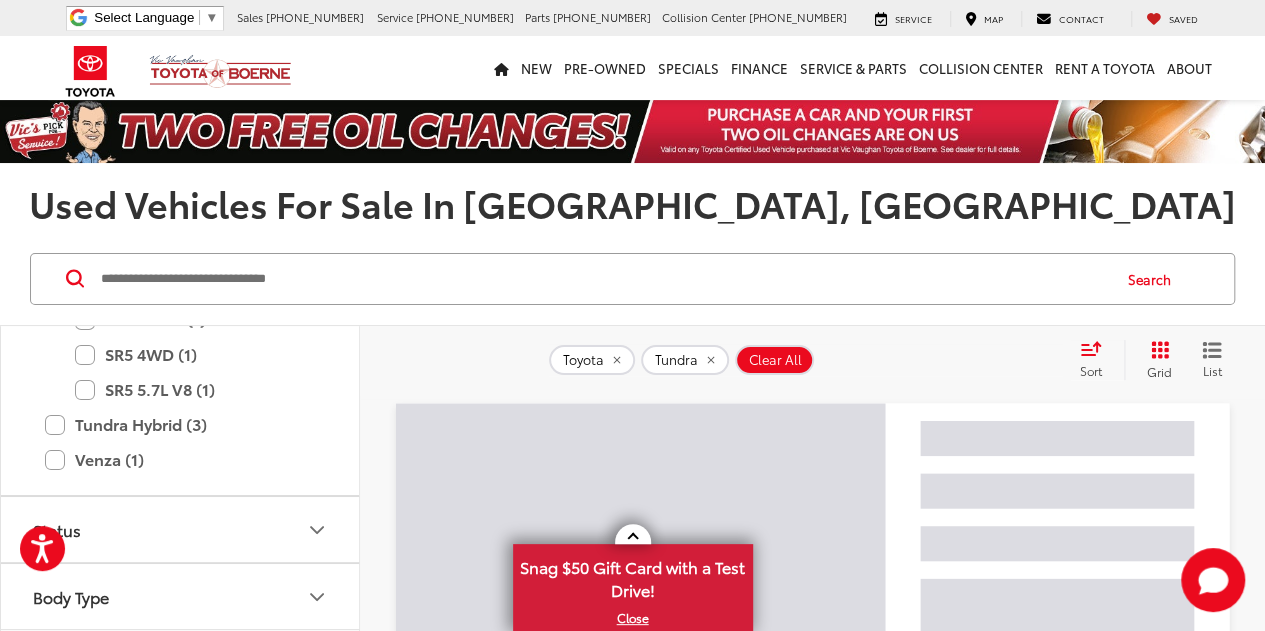 click on "SR5 (8)" at bounding box center (195, 179) 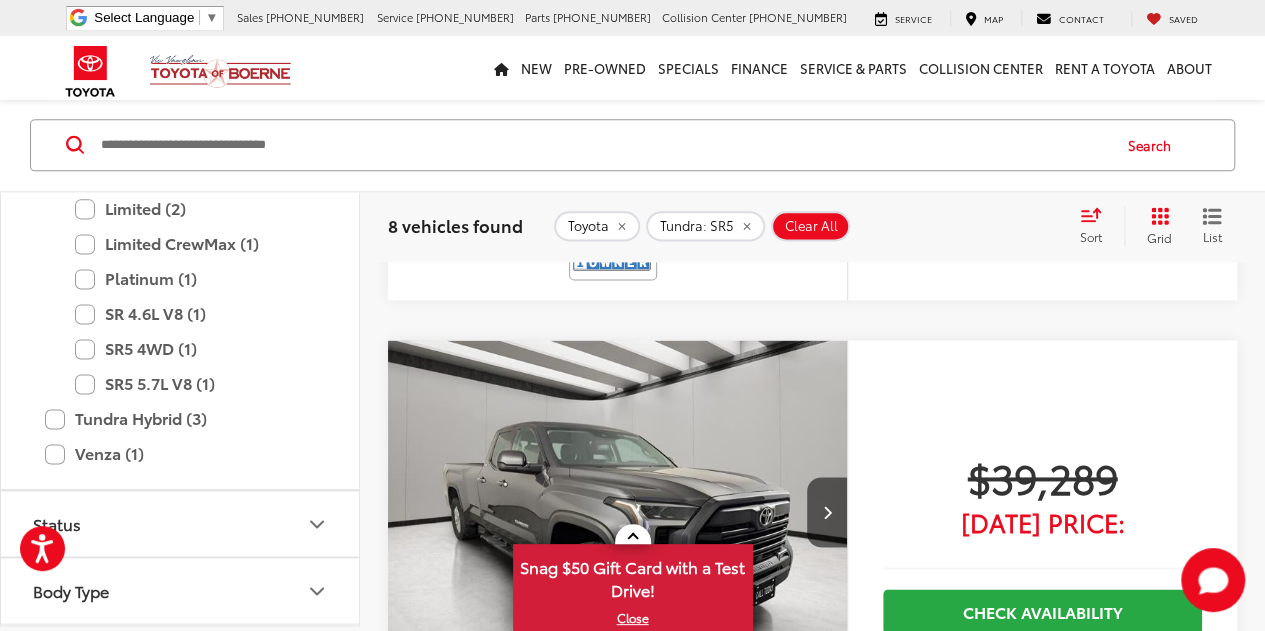 scroll, scrollTop: 4700, scrollLeft: 0, axis: vertical 